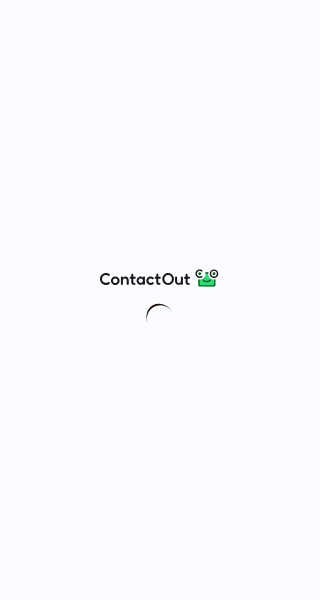 scroll, scrollTop: 0, scrollLeft: 0, axis: both 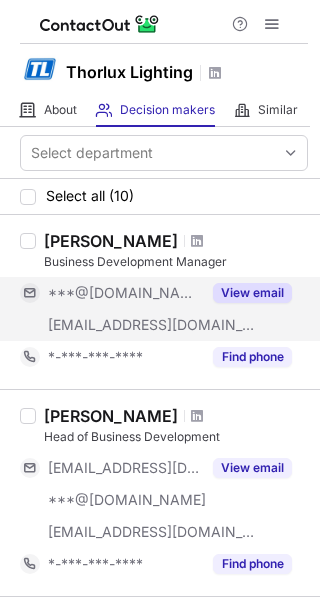 click on "View email" at bounding box center [252, 293] 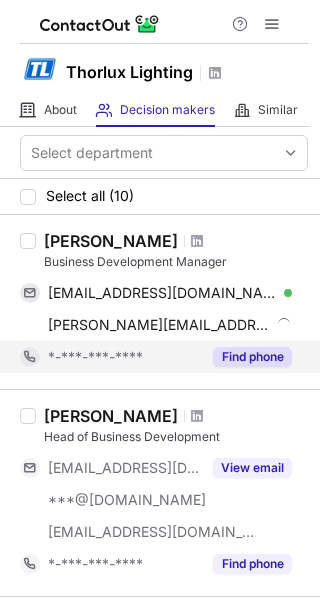 click on "Find phone" at bounding box center (252, 357) 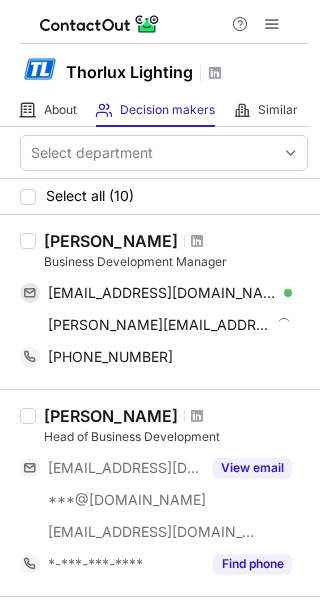 click on "Business Development Manager" at bounding box center (176, 262) 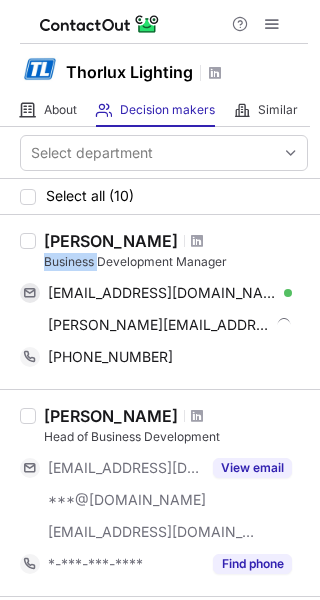 click on "Business Development Manager" at bounding box center [176, 262] 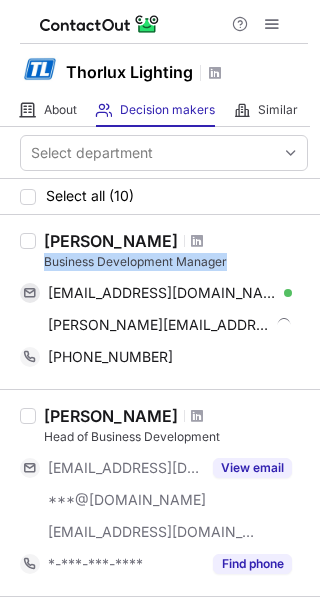 click on "Business Development Manager" at bounding box center [176, 262] 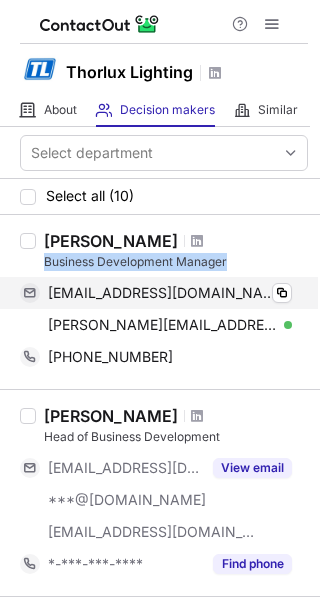 copy on "Business Development Manager" 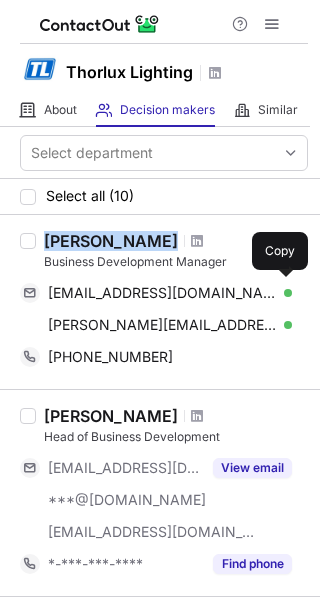 drag, startPoint x: 58, startPoint y: 239, endPoint x: 140, endPoint y: 238, distance: 82.006096 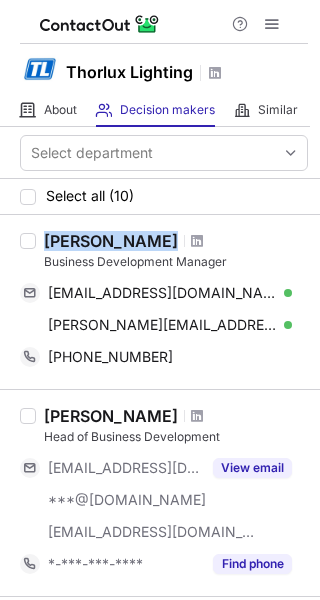 copy on "[PERSON_NAME]" 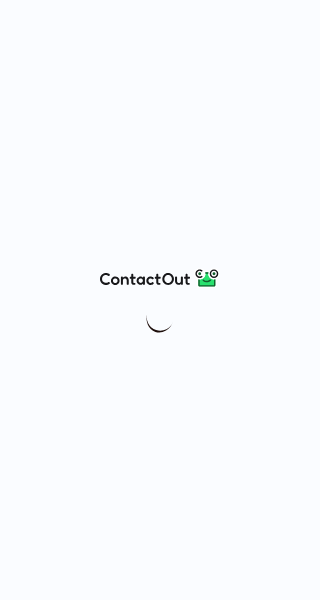 scroll, scrollTop: 0, scrollLeft: 0, axis: both 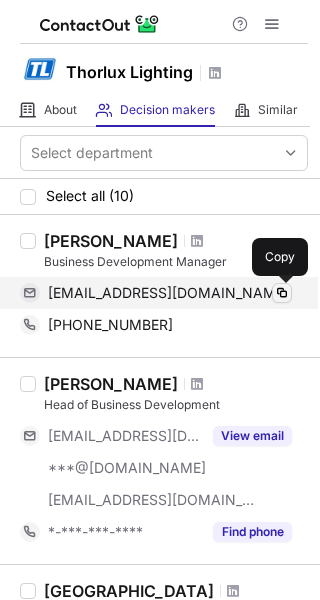 click at bounding box center (282, 293) 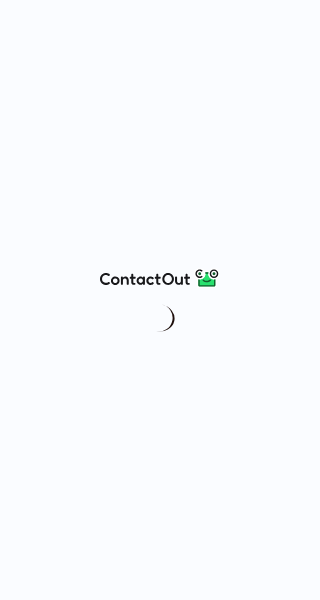 scroll, scrollTop: 0, scrollLeft: 0, axis: both 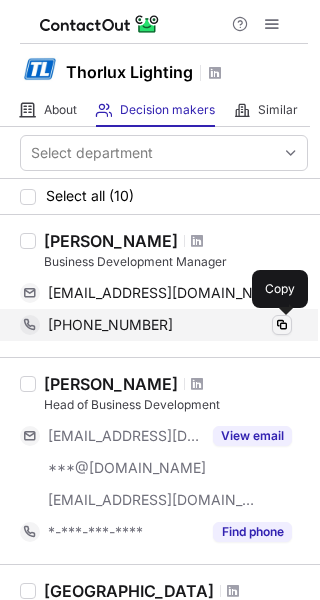 click at bounding box center [282, 325] 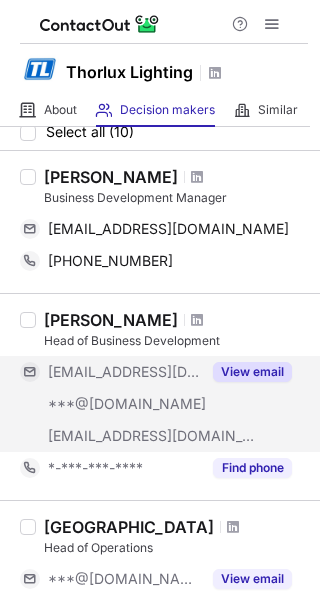 scroll, scrollTop: 100, scrollLeft: 0, axis: vertical 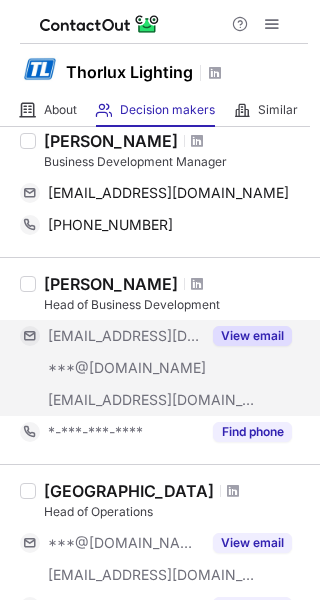 click on "View email" at bounding box center (252, 336) 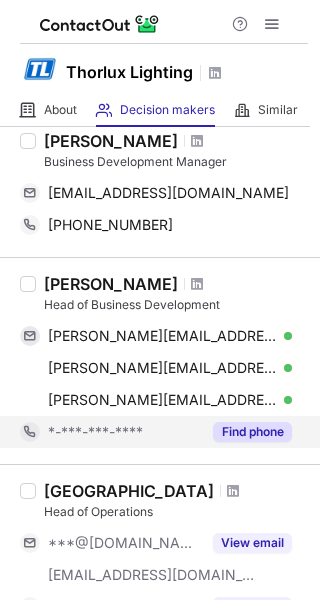 click on "Find phone" at bounding box center [246, 432] 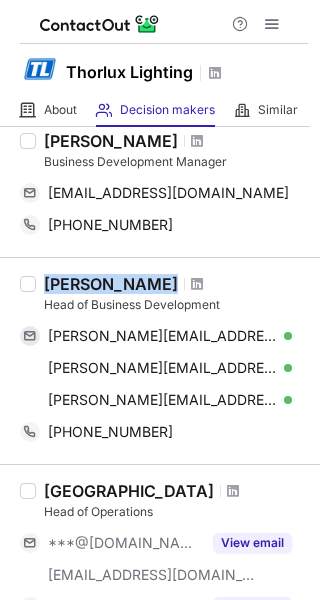 drag, startPoint x: 47, startPoint y: 283, endPoint x: 157, endPoint y: 285, distance: 110.01818 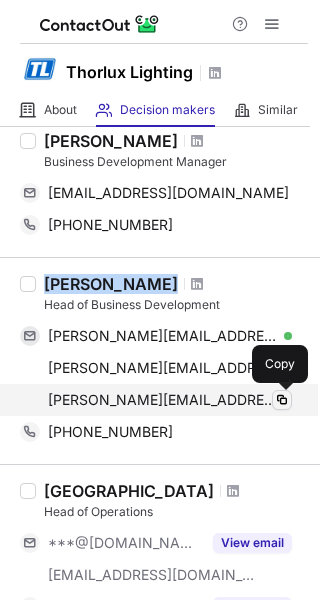 click at bounding box center (282, 400) 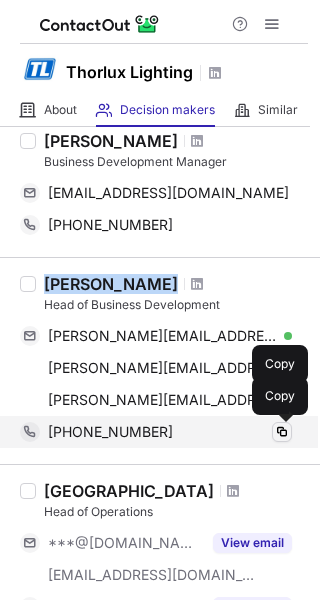 click at bounding box center [282, 432] 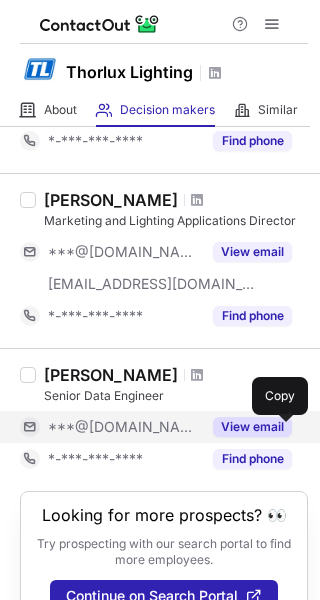 scroll, scrollTop: 1388, scrollLeft: 0, axis: vertical 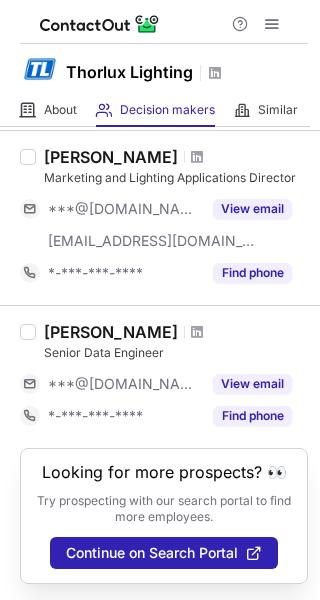 click on "Senior Data Engineer" at bounding box center (176, 353) 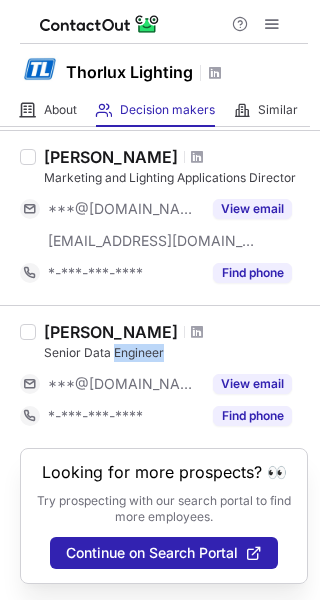 click on "Senior Data Engineer" at bounding box center (176, 353) 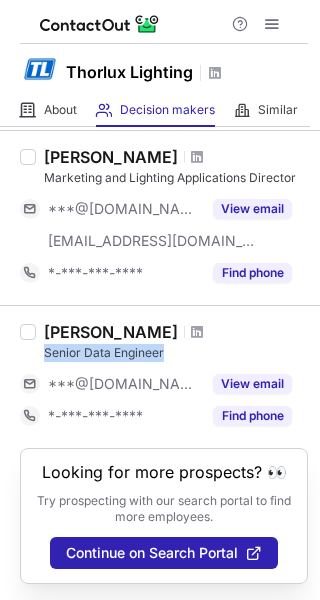 click on "Senior Data Engineer" at bounding box center [176, 353] 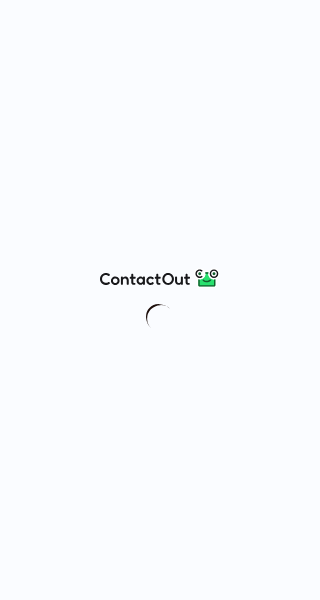 scroll, scrollTop: 0, scrollLeft: 0, axis: both 